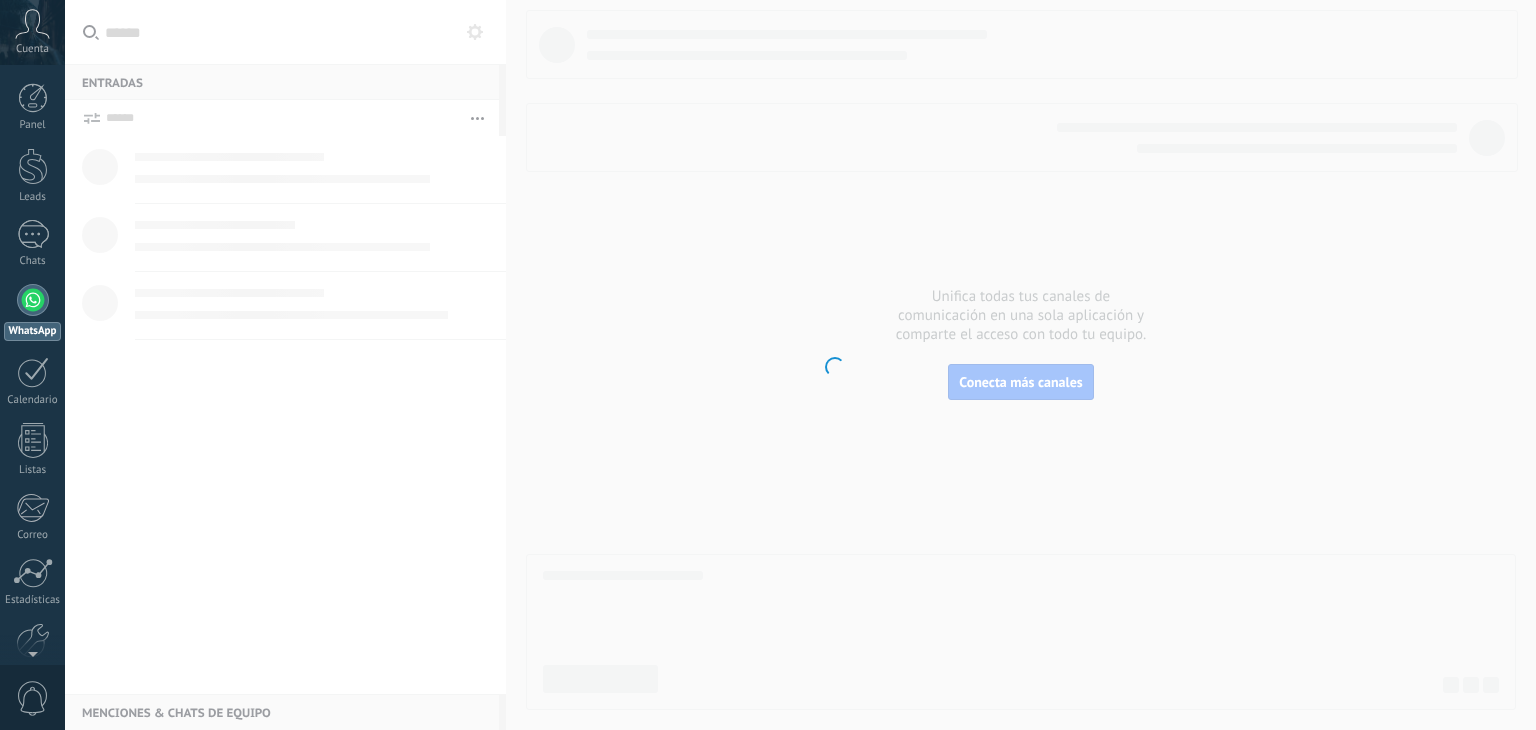 scroll, scrollTop: 0, scrollLeft: 0, axis: both 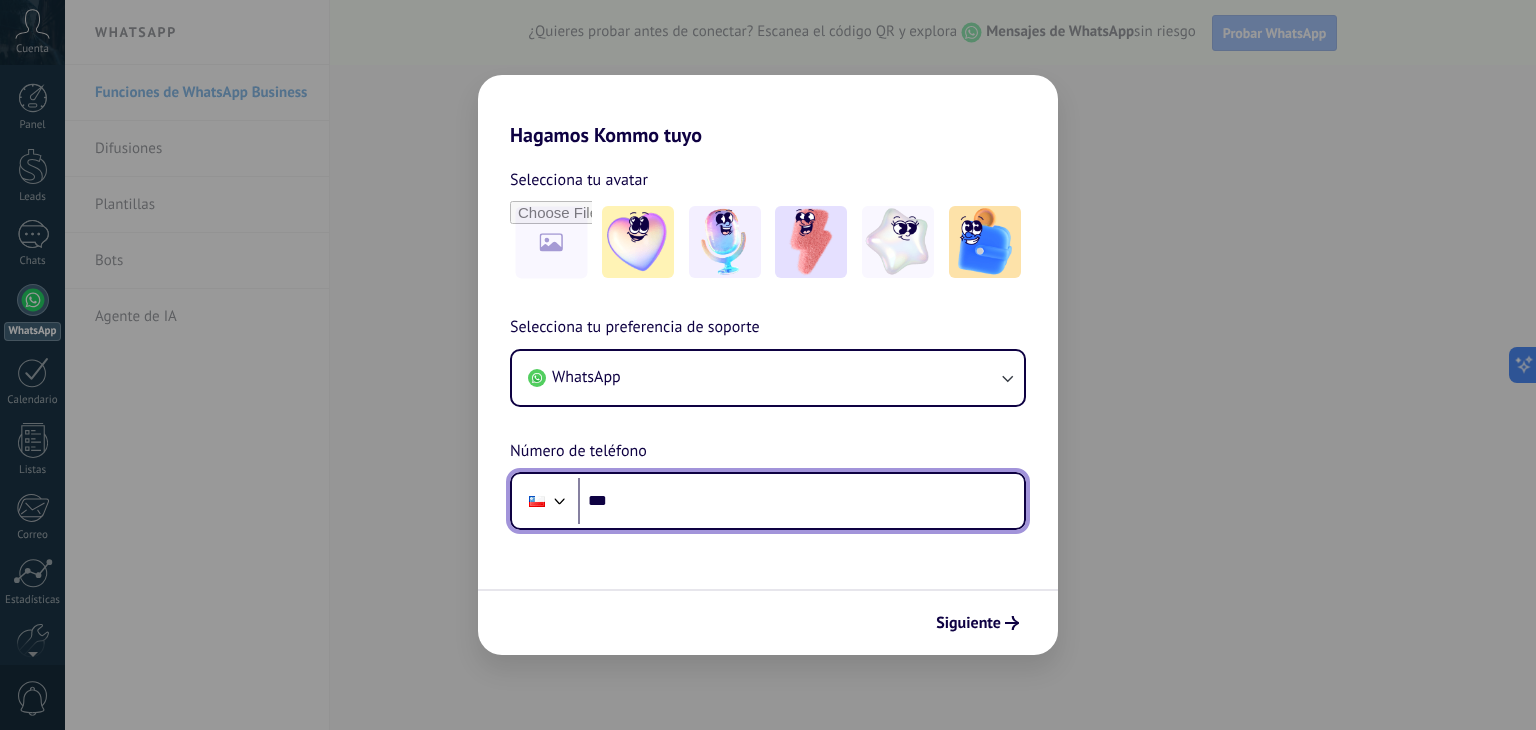 drag, startPoint x: 662, startPoint y: 505, endPoint x: 1381, endPoint y: 547, distance: 720.22565 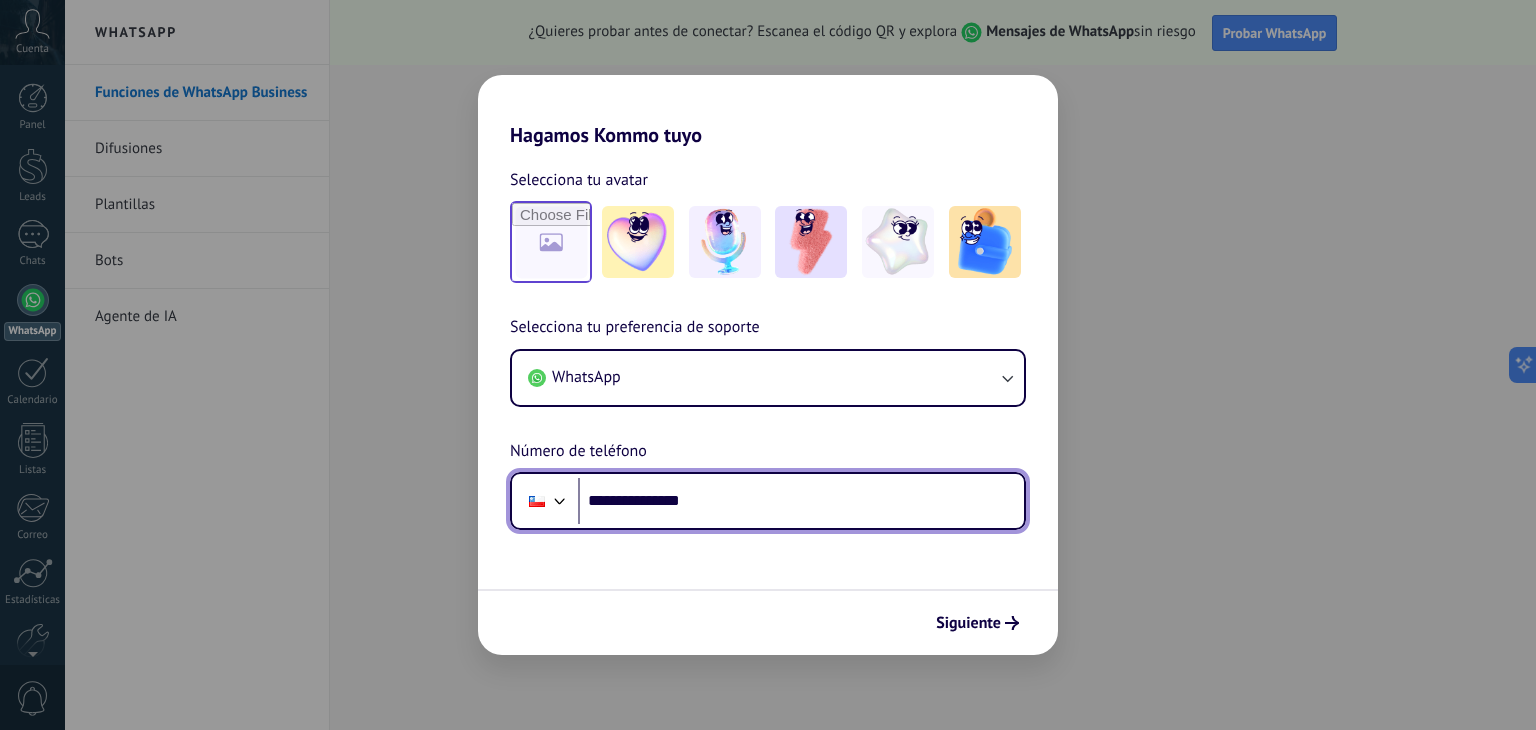 type on "**********" 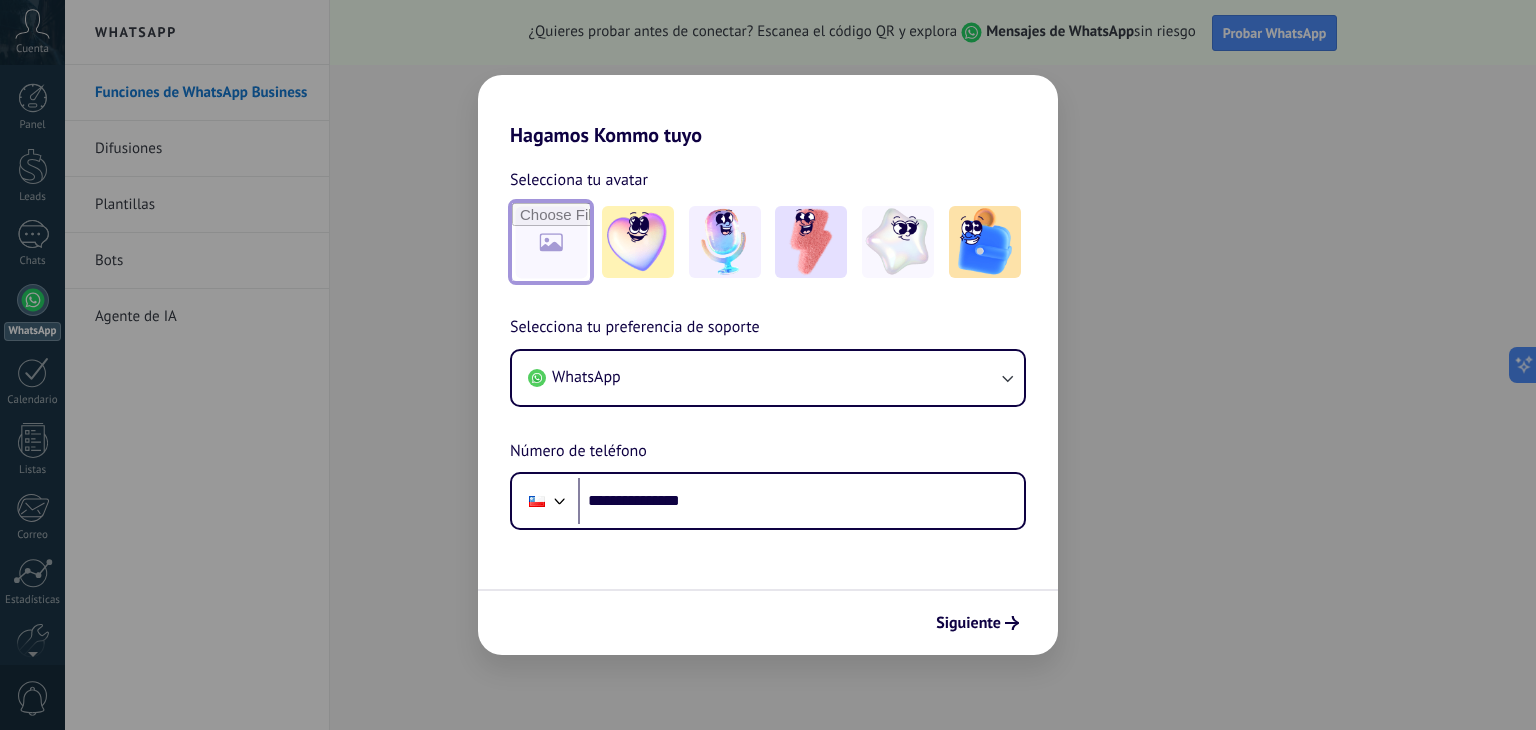 scroll, scrollTop: 0, scrollLeft: 0, axis: both 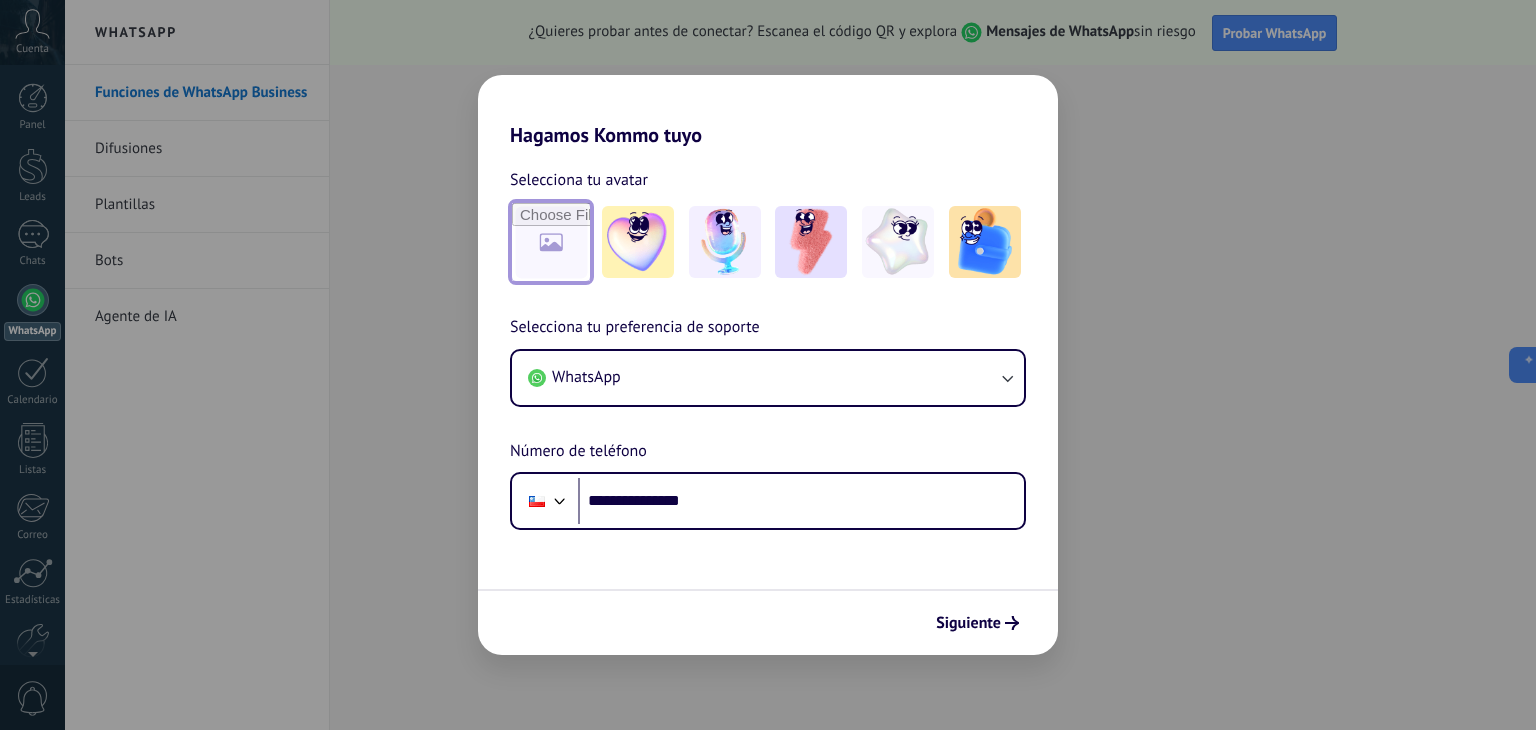 type on "**********" 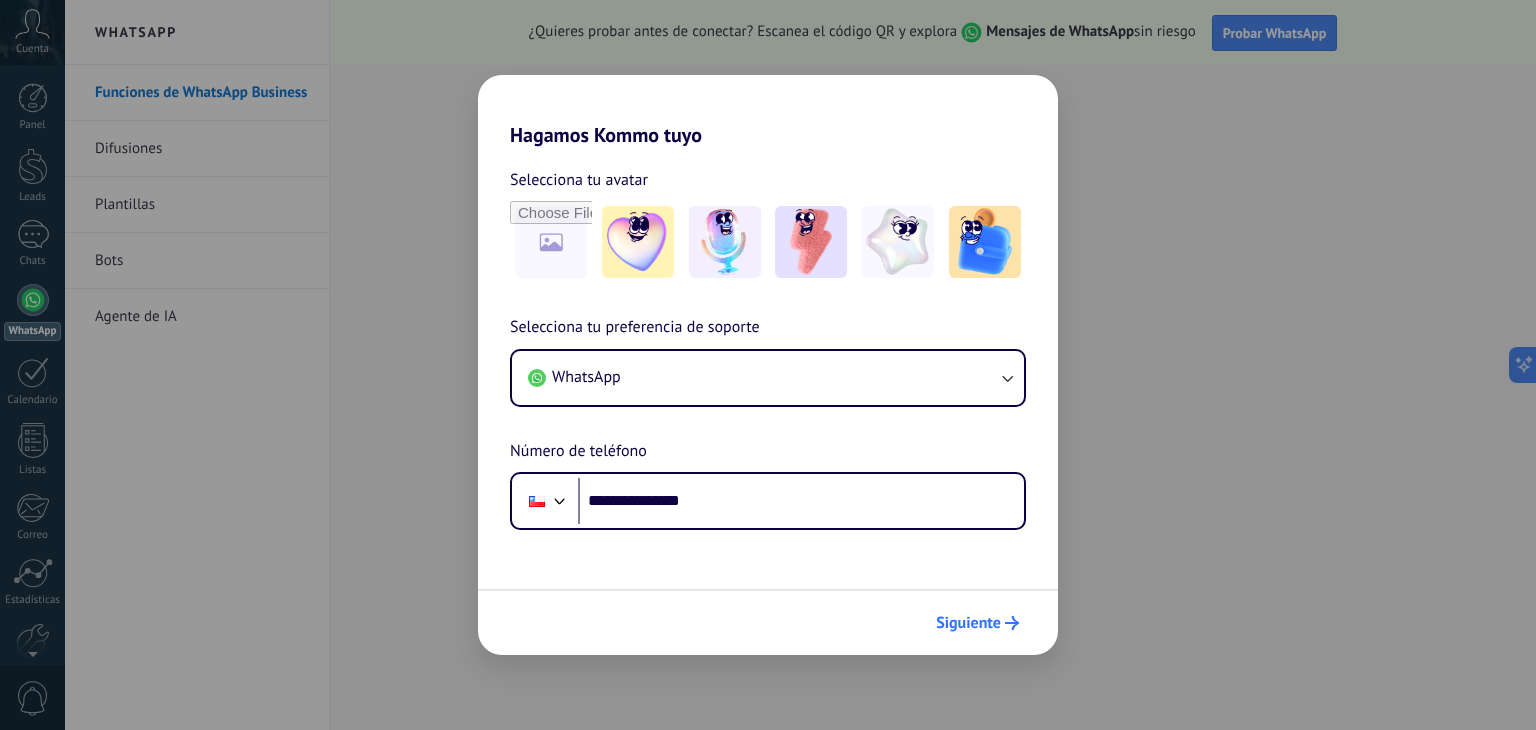 click on "Siguiente" at bounding box center (968, 623) 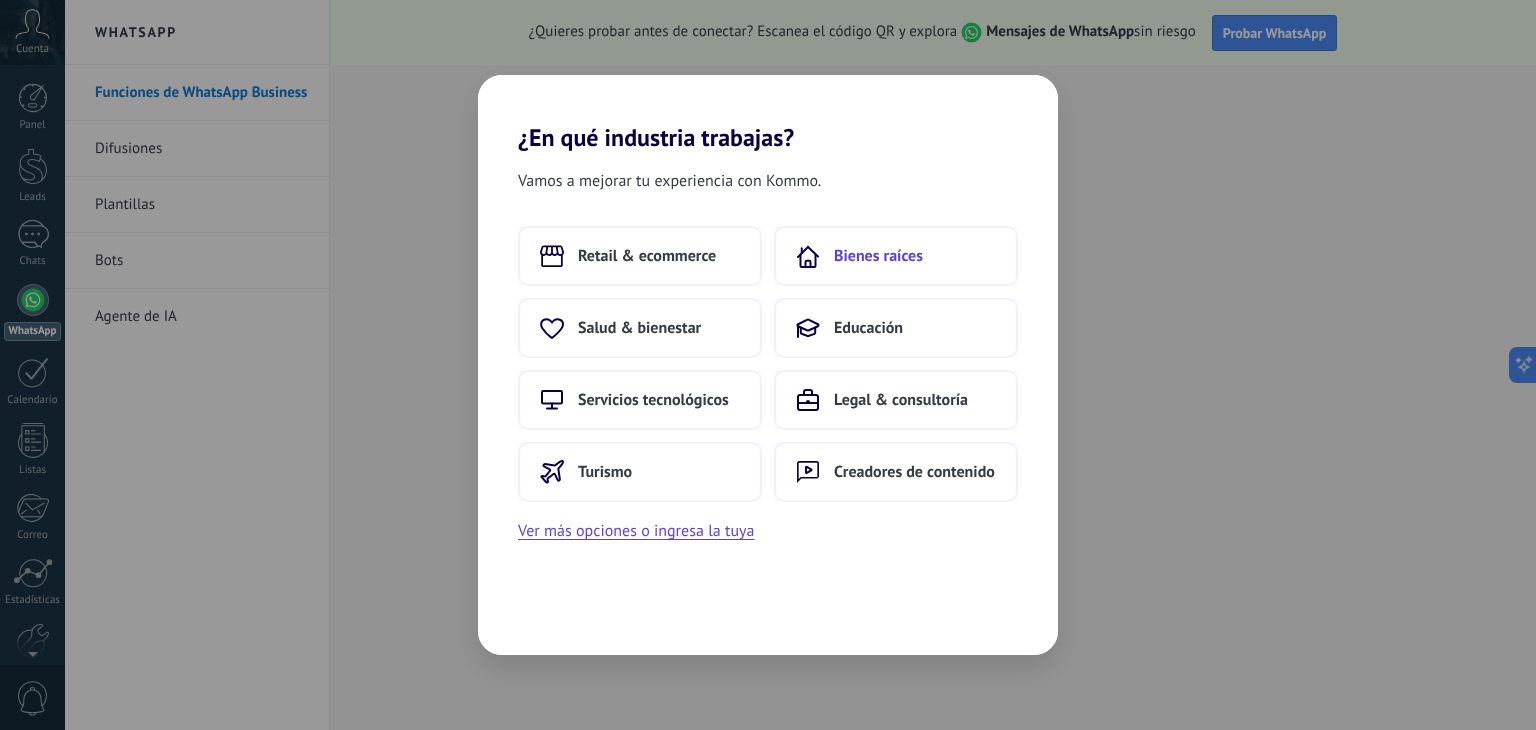 click on "Bienes raíces" at bounding box center (878, 256) 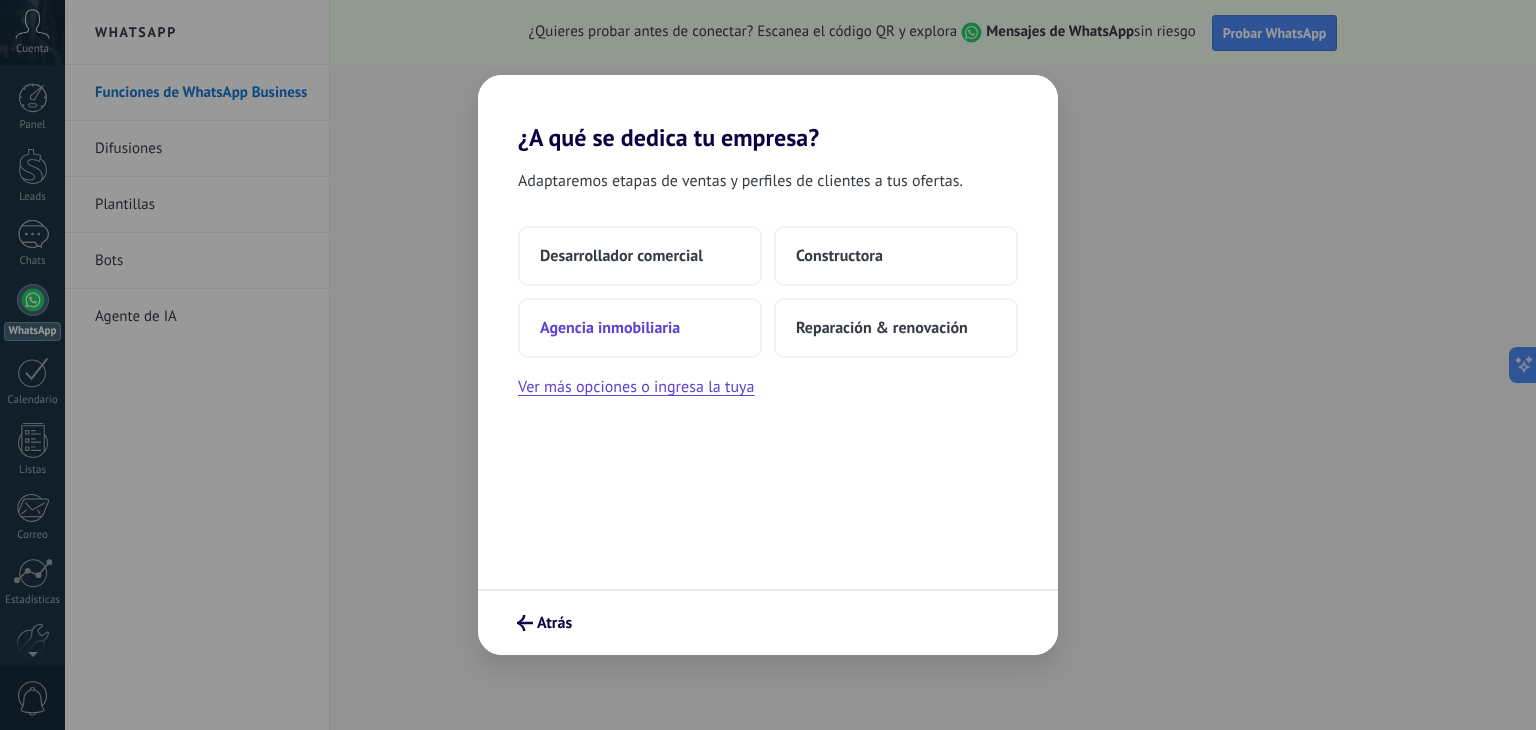 click on "Agencia inmobiliaria" at bounding box center [640, 328] 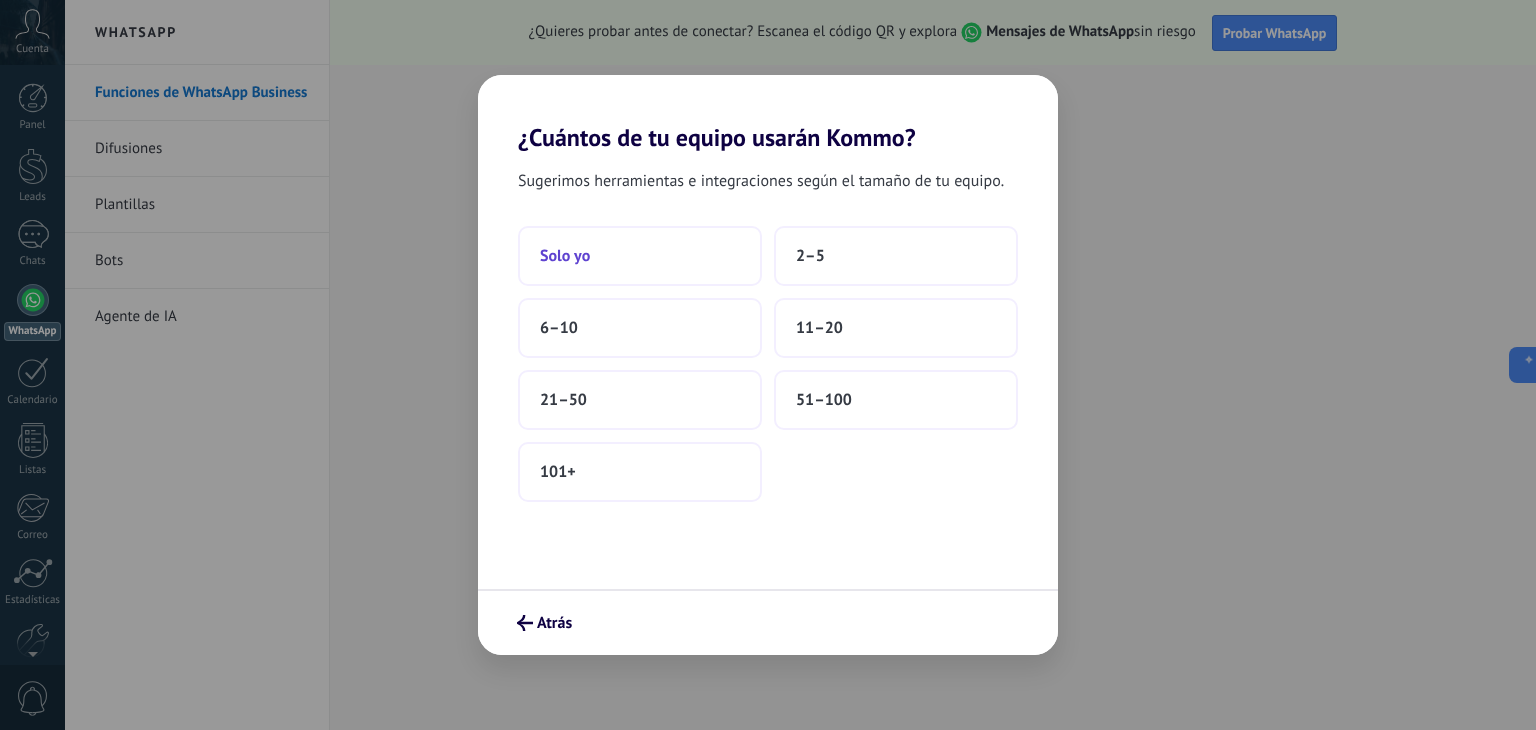 click on "Solo yo" at bounding box center (640, 256) 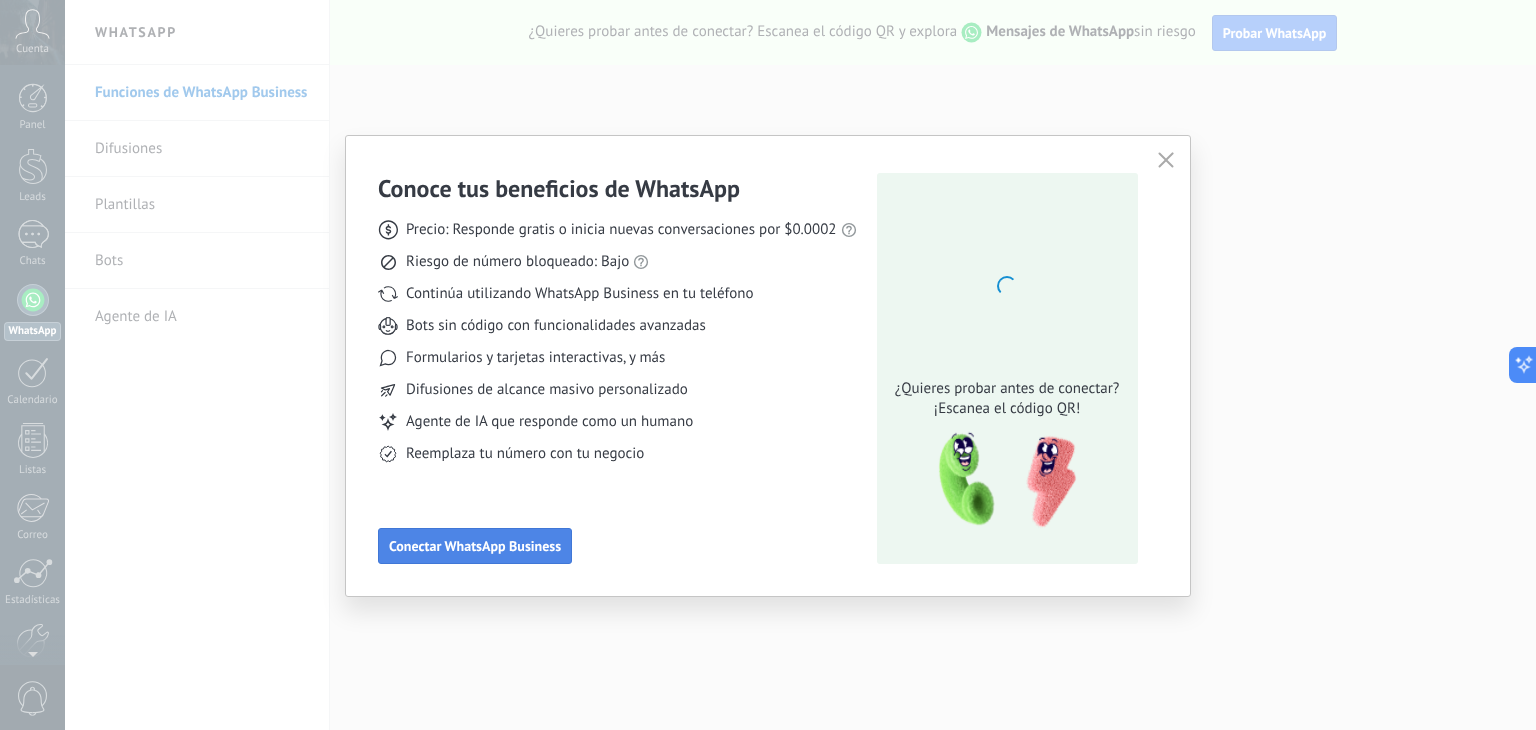 click on "Conectar WhatsApp Business" at bounding box center [475, 546] 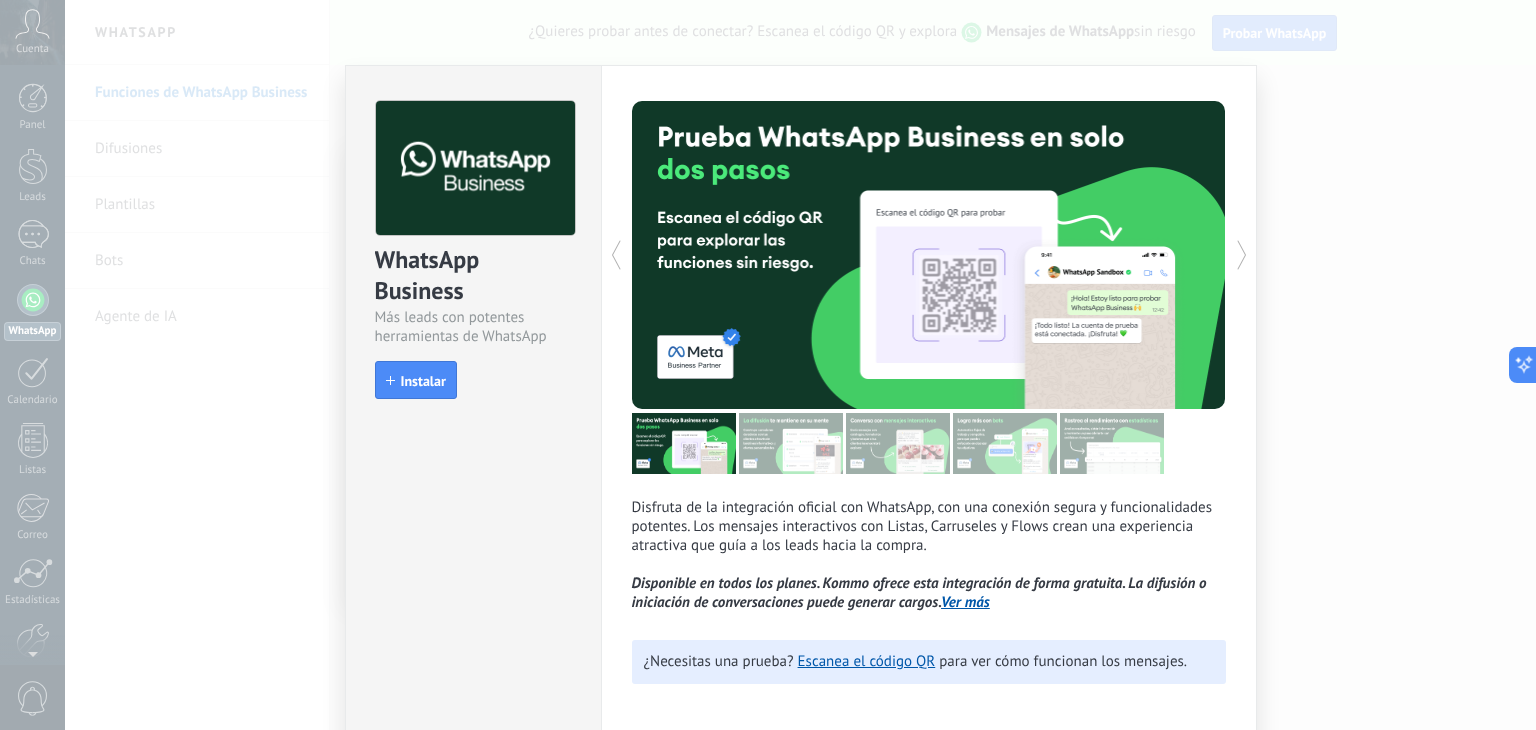 click on "WhatsApp Business Más leads con potentes herramientas de WhatsApp install Instalar" at bounding box center (473, 240) 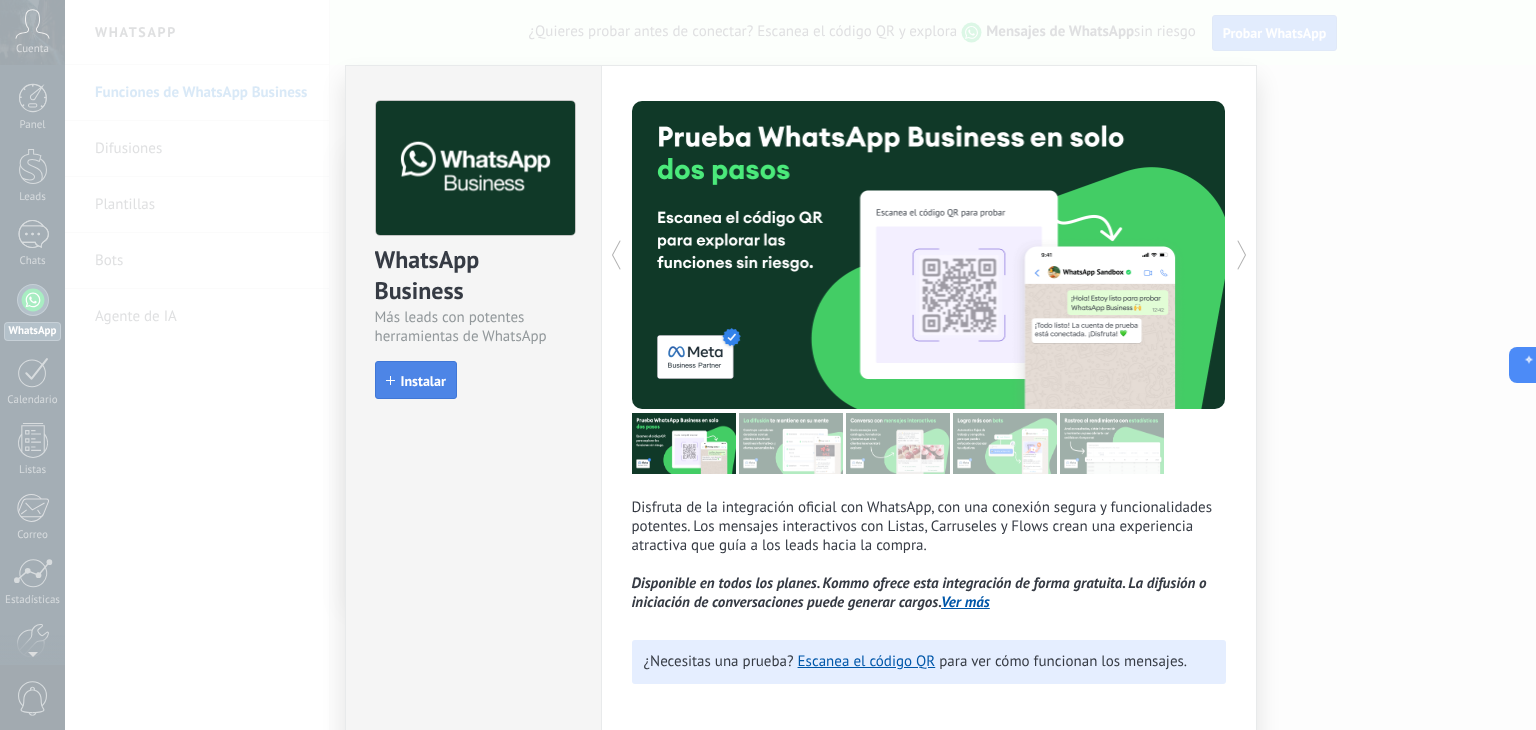 click on "Instalar" at bounding box center [423, 381] 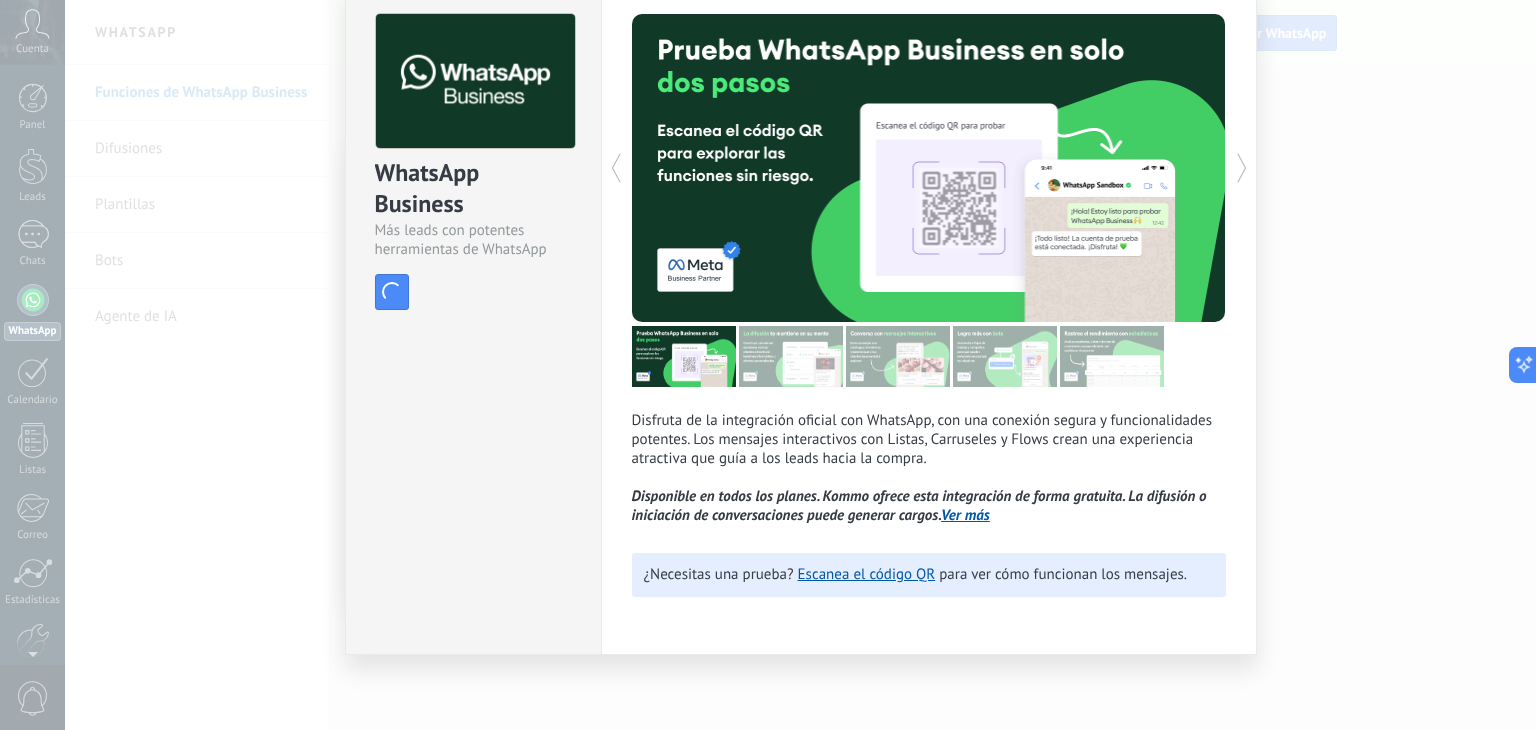 scroll, scrollTop: 0, scrollLeft: 0, axis: both 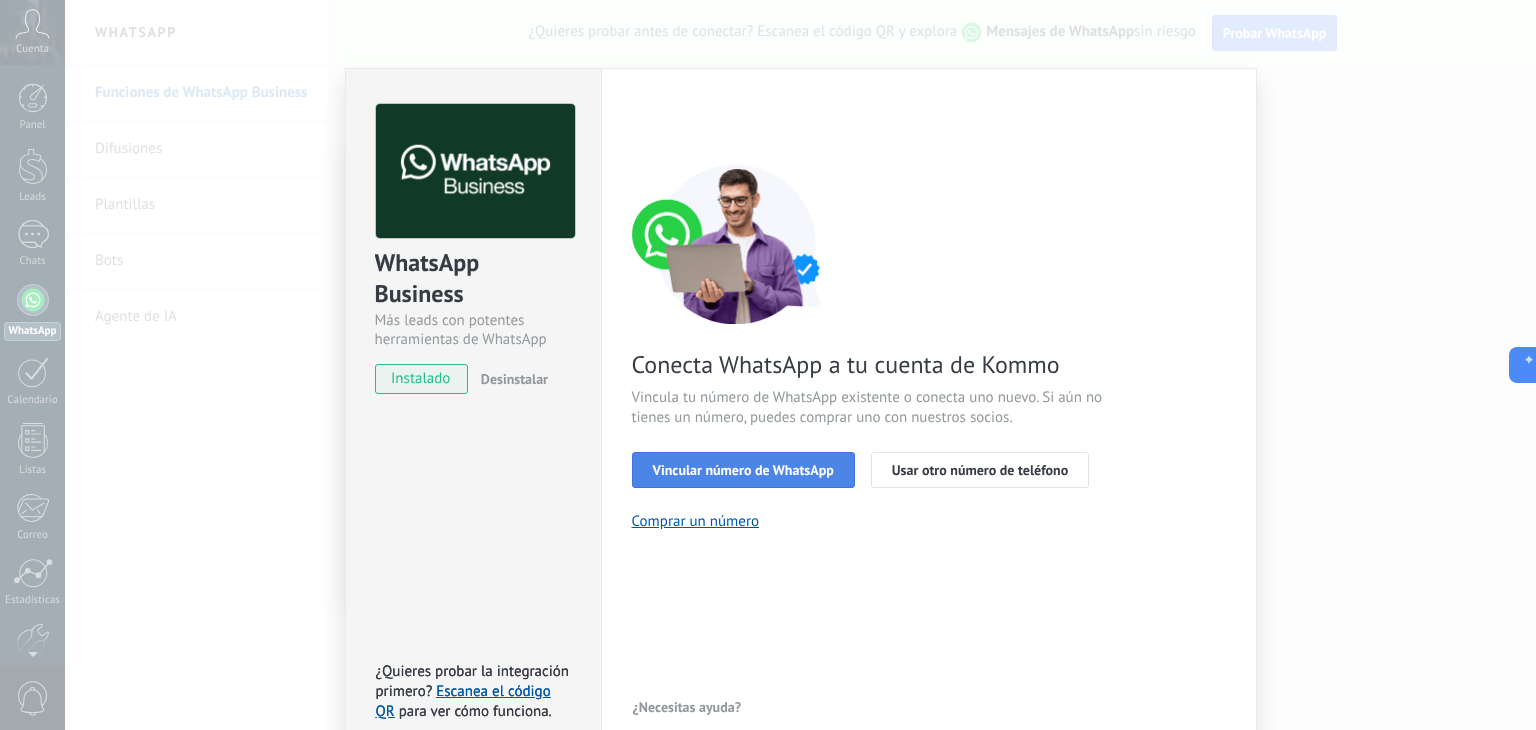 click on "Vincular número de WhatsApp" at bounding box center [743, 470] 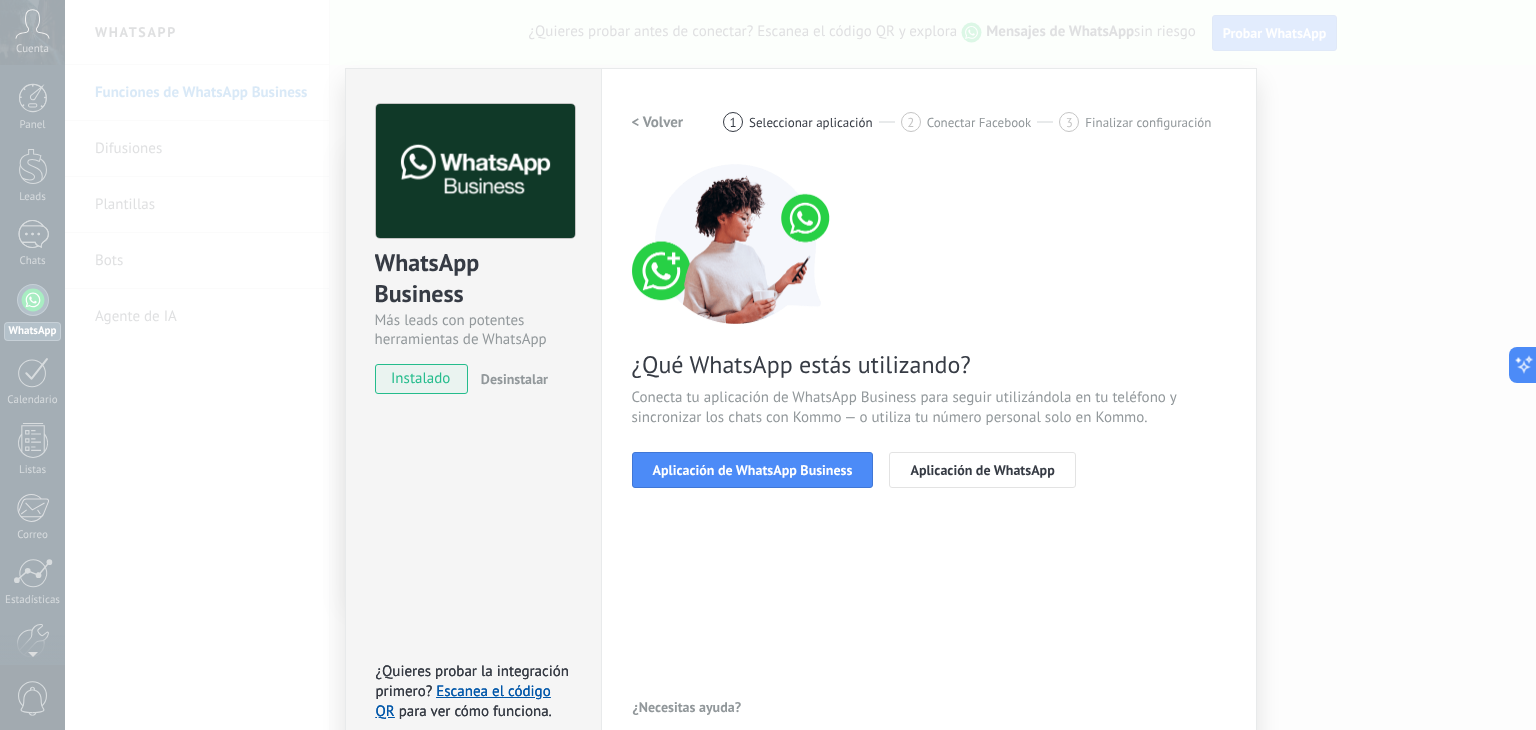 click on "Aplicación de WhatsApp Business" at bounding box center [753, 470] 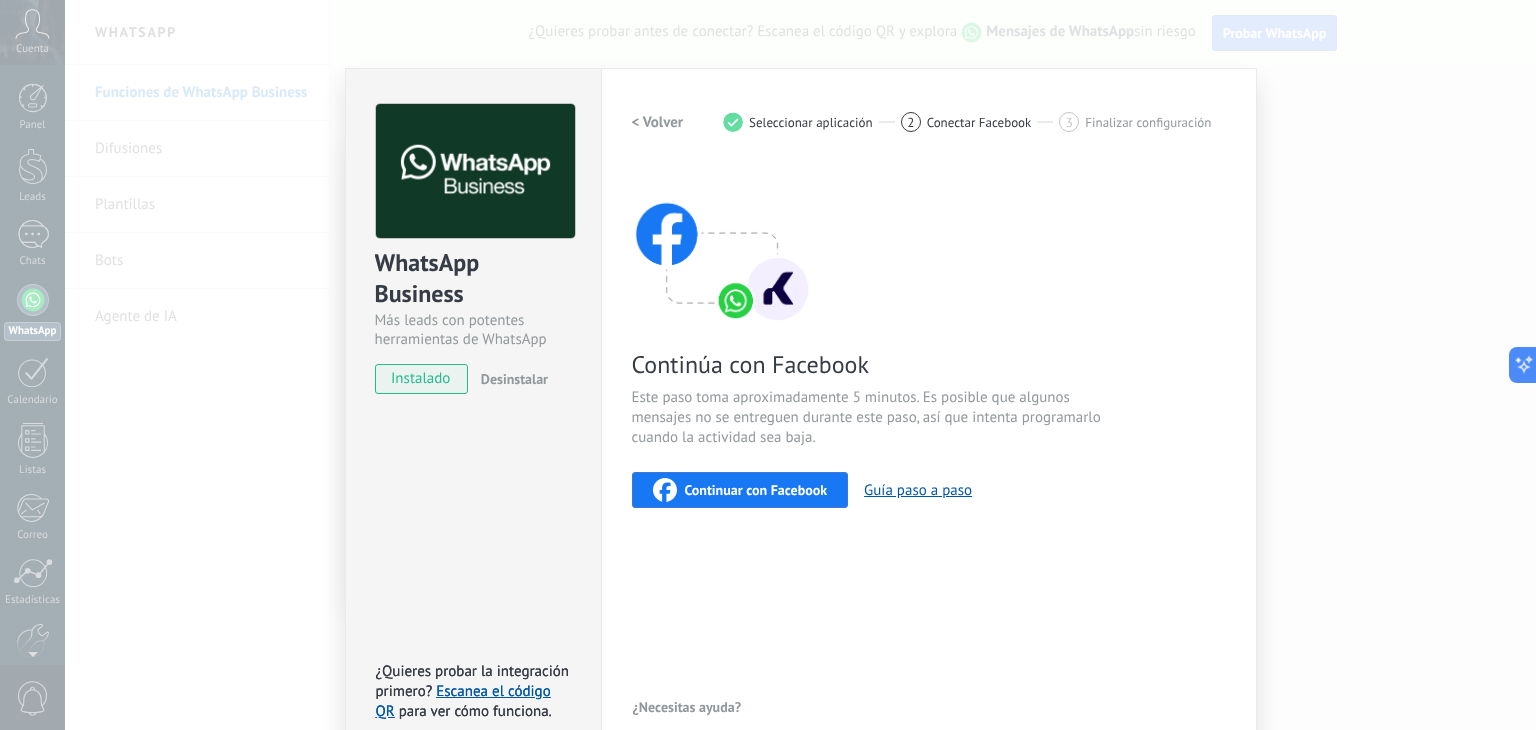 click on "Continuar con Facebook" at bounding box center (756, 490) 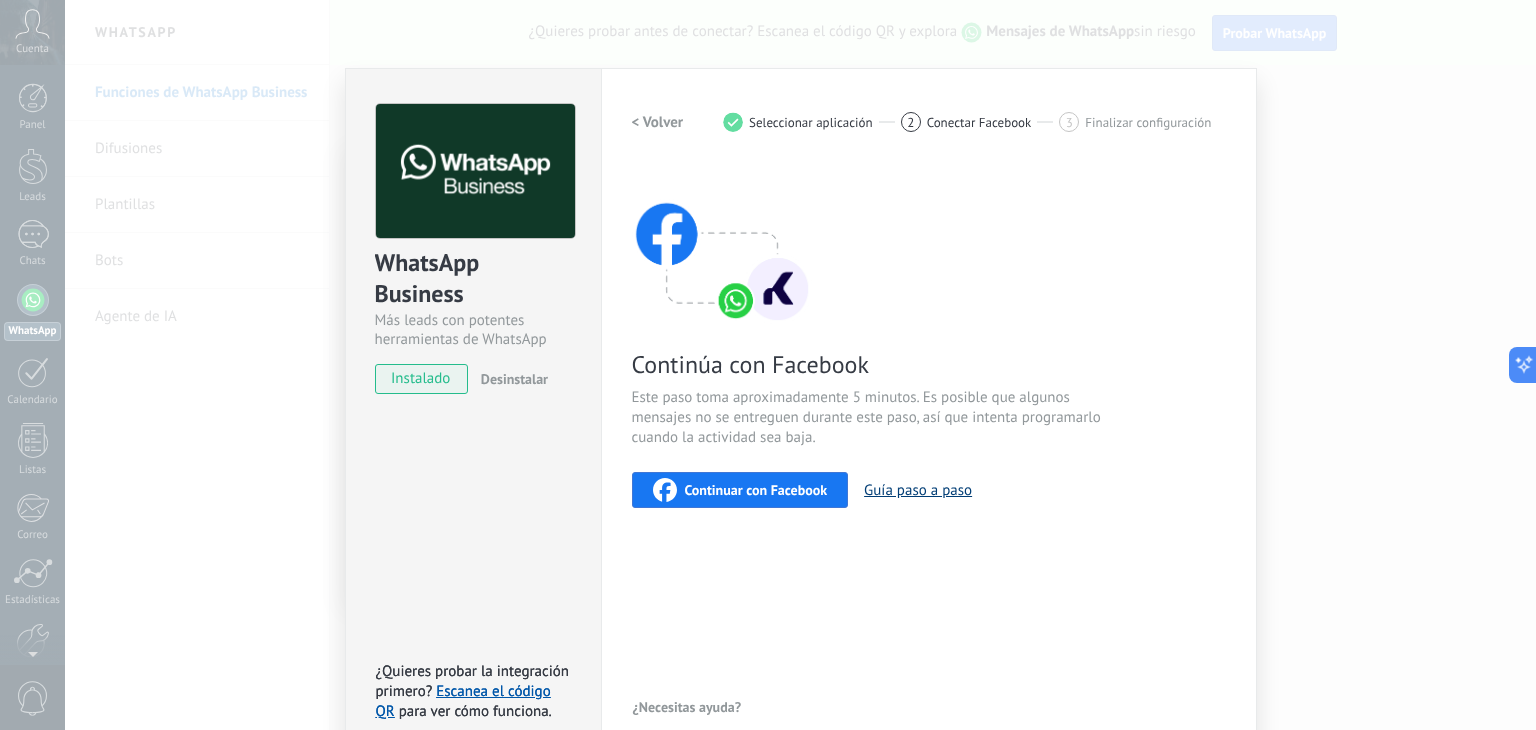 click on "Guía paso a paso" at bounding box center (918, 490) 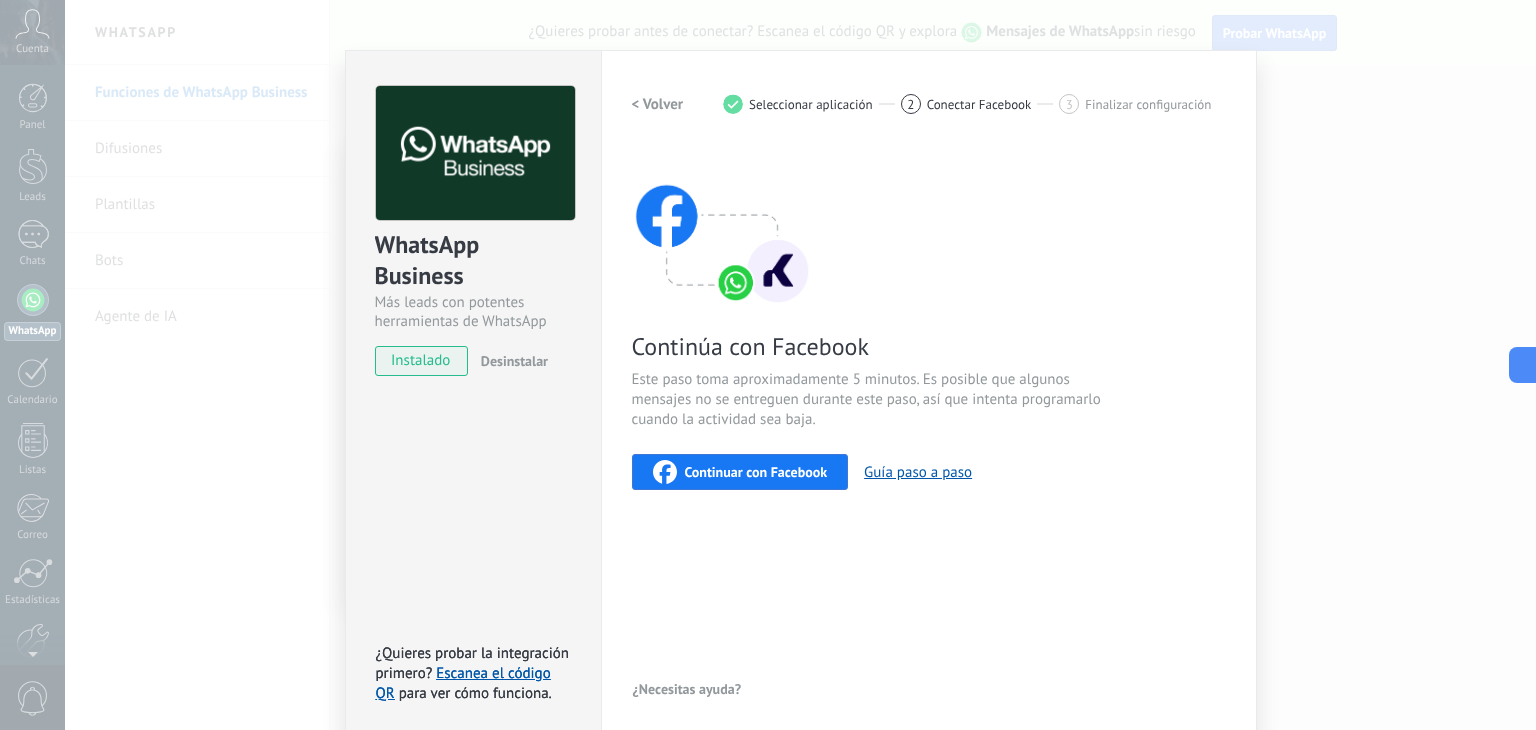 scroll, scrollTop: 28, scrollLeft: 0, axis: vertical 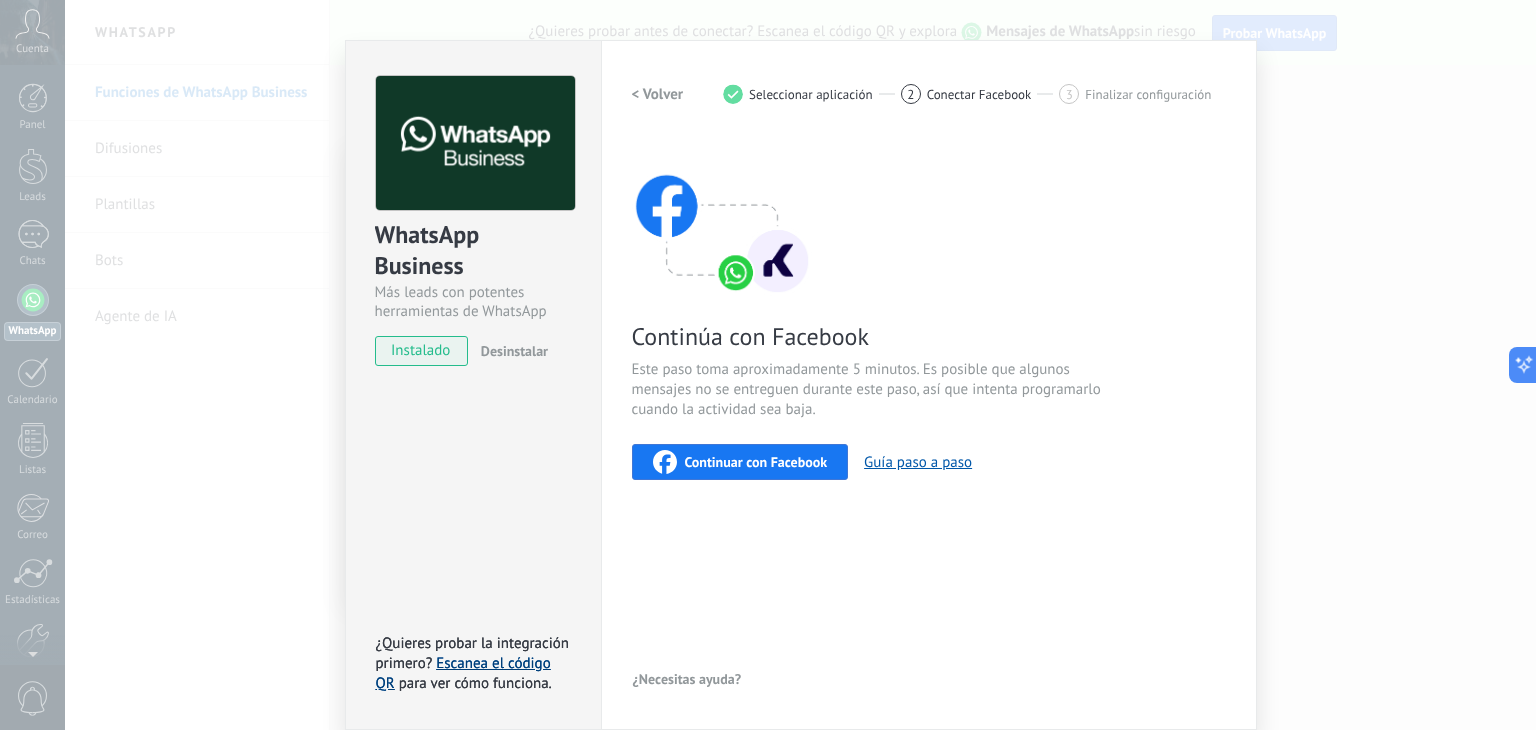 click on "Escanea el código QR" at bounding box center [463, 673] 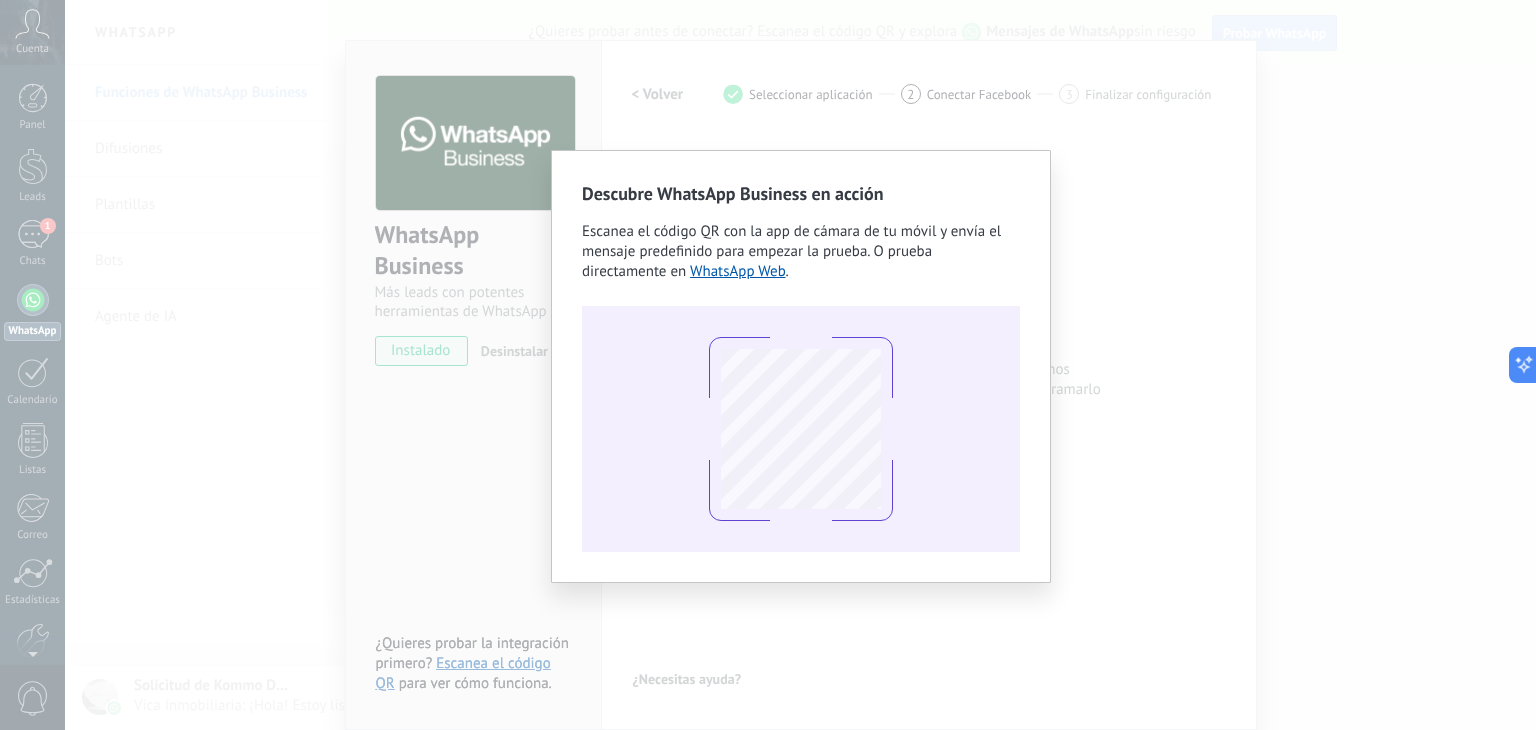 drag, startPoint x: 1394, startPoint y: 189, endPoint x: 1376, endPoint y: 197, distance: 19.697716 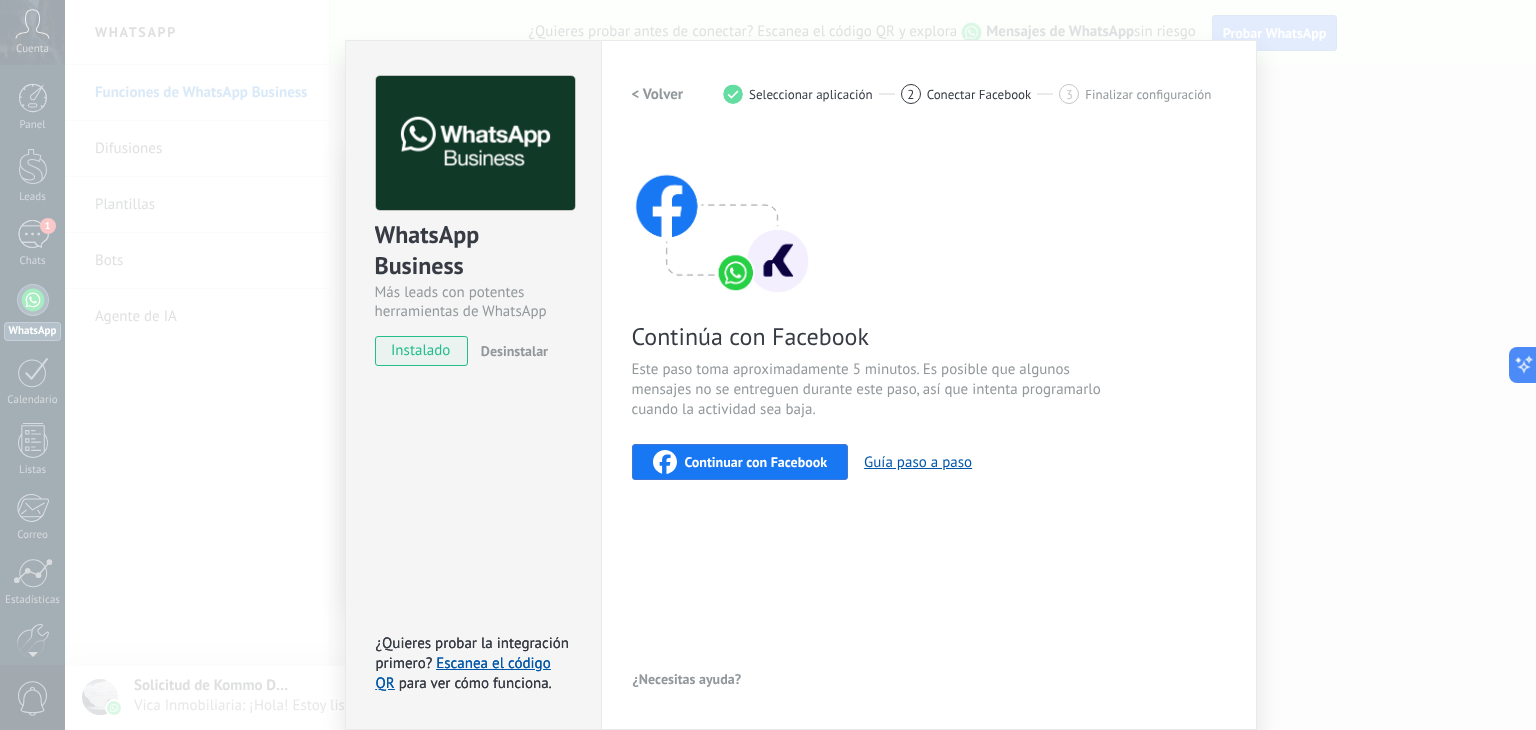 click on "WhatsApp Business Más leads con potentes herramientas de WhatsApp instalado Desinstalar ¿Quieres probar la integración primero?  Escanea el código QR  para ver cómo funciona. ¿Quieres probar la integración primero?  Escanea el código QR  para ver cómo funciona. Configuraciones Autorizaciones This tab logs the users who have granted integration access to this account. If you want to to remove a user's ability to send requests to the account on behalf of this integration, you can revoke access. If access is revoked from all users, the integration will stop working. This app is installed, but no one has given it access yet. WhatsApp Cloud API más _:  Guardar < Volver 1 Seleccionar aplicación 2 Conectar Facebook   3 Finalizar configuración Continúa con Facebook Este paso toma aproximadamente 5 minutos. Es posible que algunos mensajes no se entreguen durante este paso, así que intenta programarlo cuando la actividad sea baja. Continuar con Facebook Guía paso a paso ¿Necesitas ayuda?" at bounding box center [800, 365] 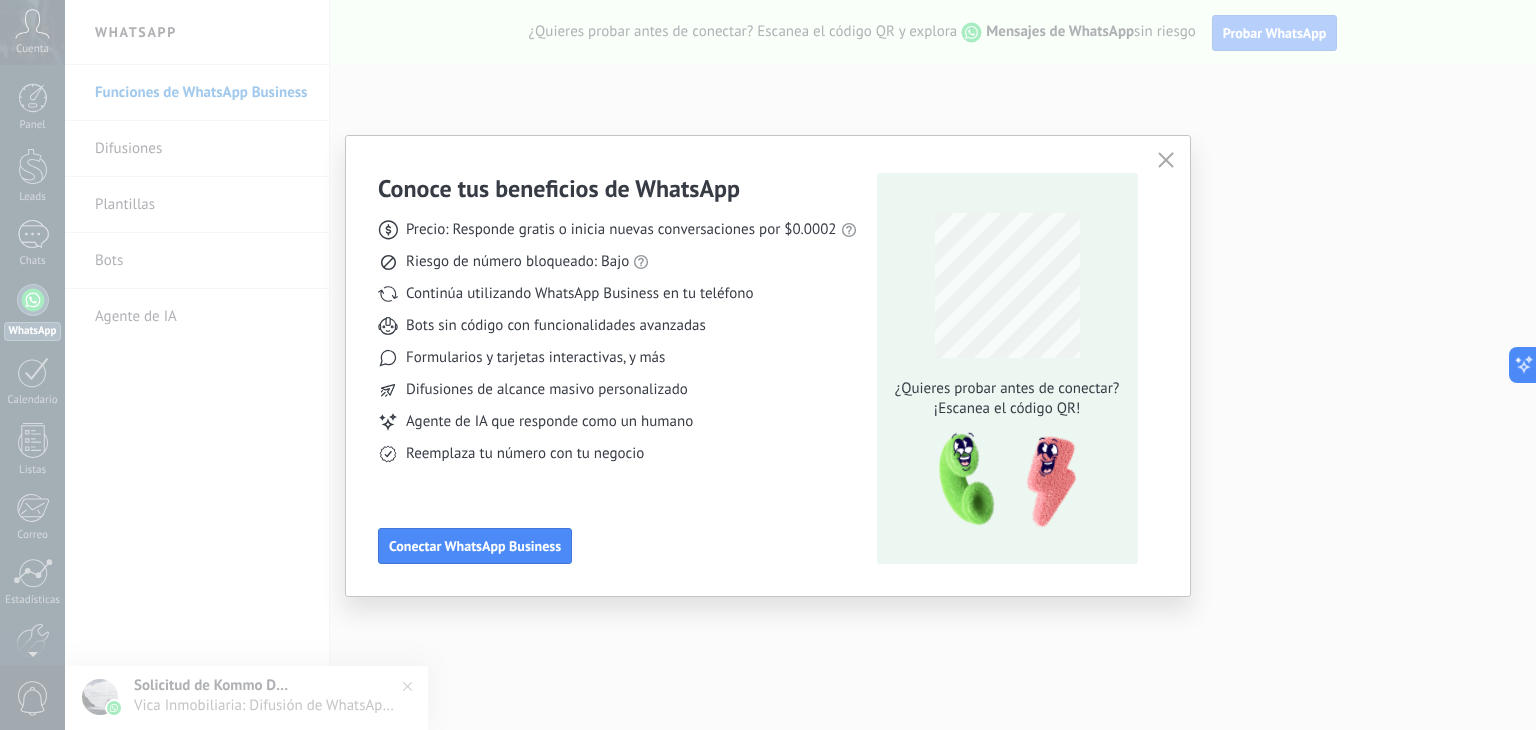 click on "Conoce tus beneficios de WhatsApp Precio: Responde gratis o inicia nuevas conversaciones por [PRICE] Riesgo de número bloqueado: Bajo Continúa utilizando WhatsApp Business en tu teléfono Bots sin código con funcionalidades avanzadas Formularios y tarjetas interactivas, y más Difusiones de alcance masivo personalizado Agente de IA que responde como un humano Reemplaza tu número con tu negocio Conectar WhatsApp Business ¿Quieres probar antes de conectar? ¡Escanea el código QR!" at bounding box center [768, 366] 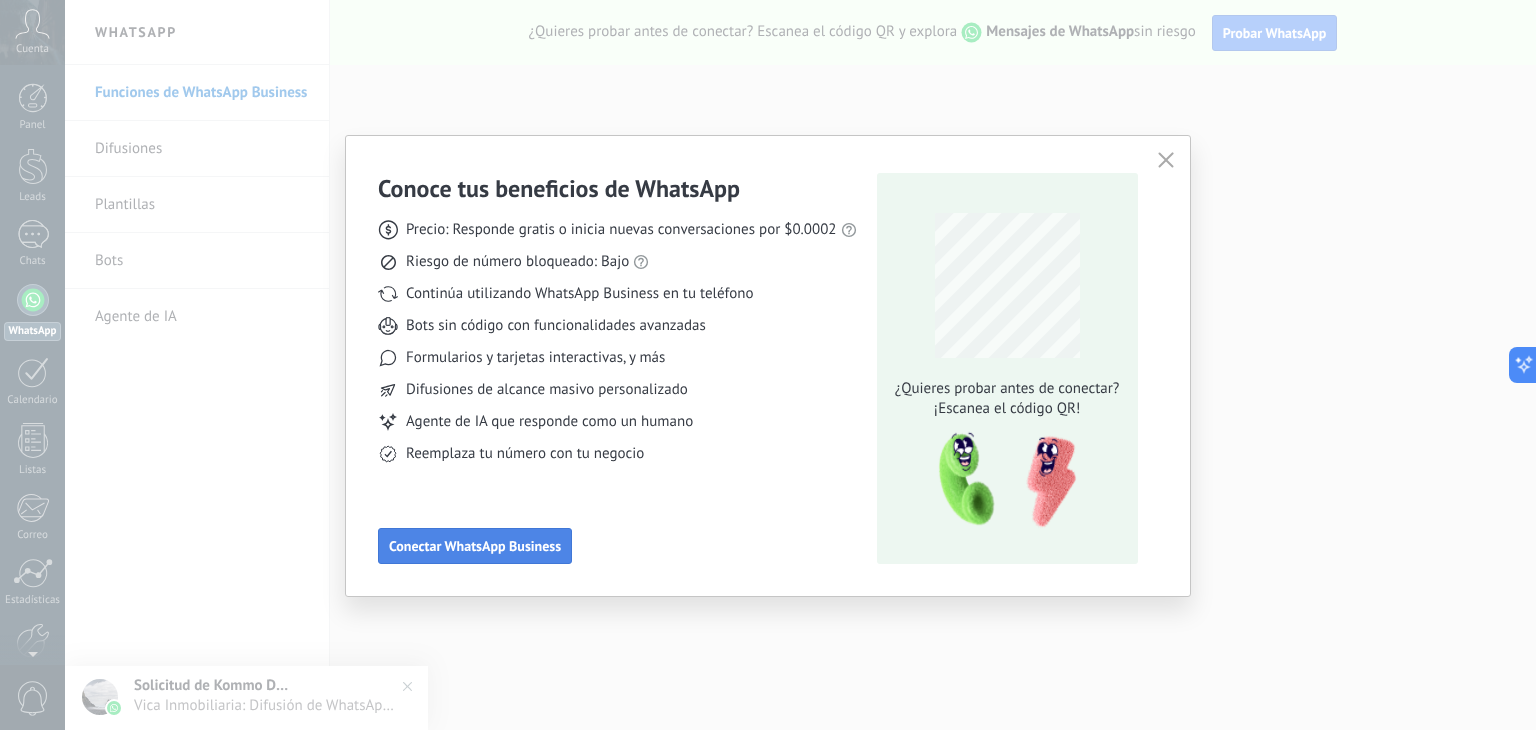 click on "Conectar WhatsApp Business" at bounding box center [475, 546] 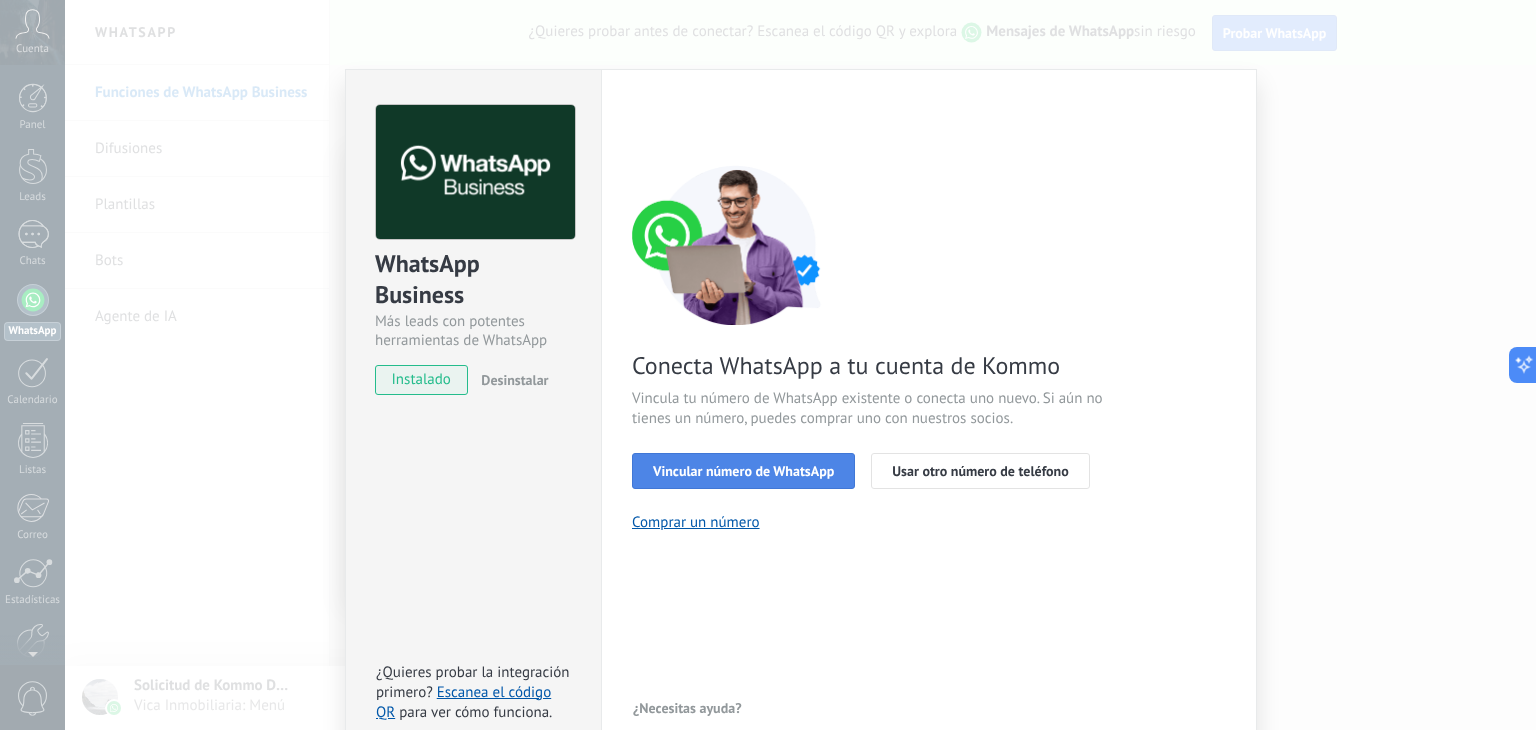 click on "Vincular número de WhatsApp" at bounding box center [743, 471] 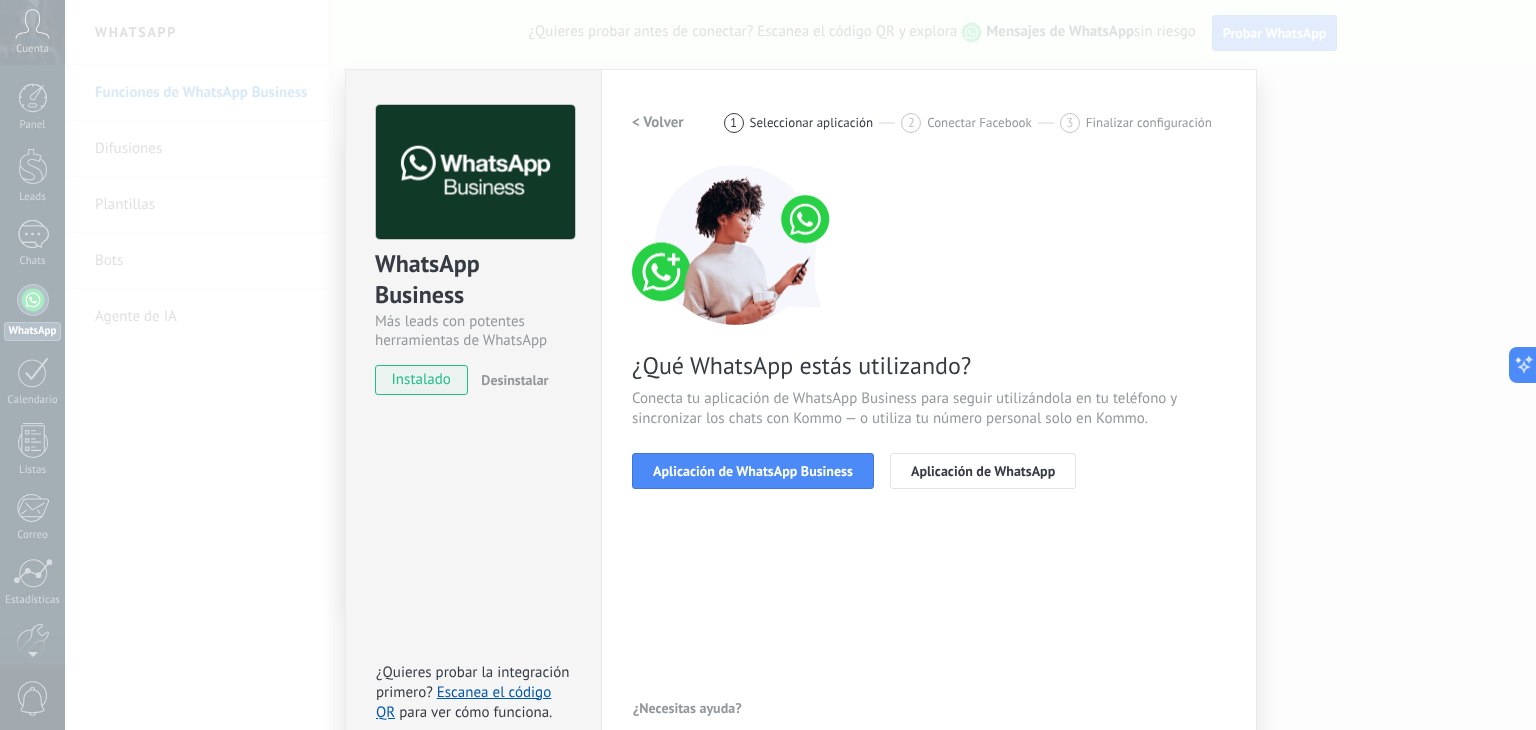 click on "Aplicación de WhatsApp Business" at bounding box center (753, 471) 